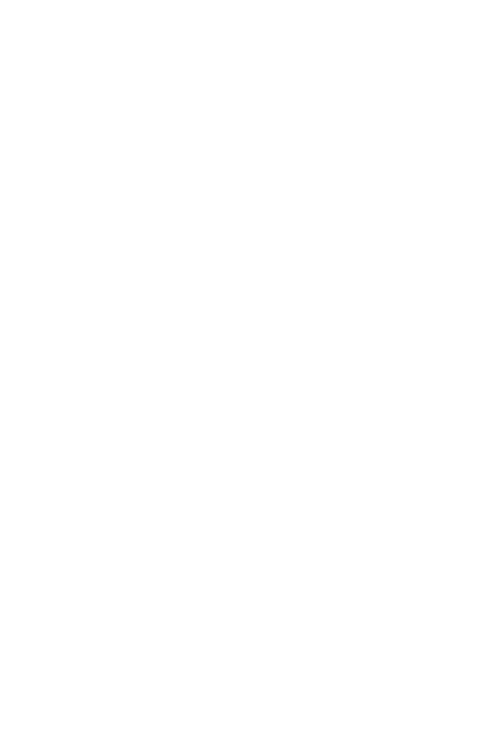 scroll, scrollTop: 0, scrollLeft: 0, axis: both 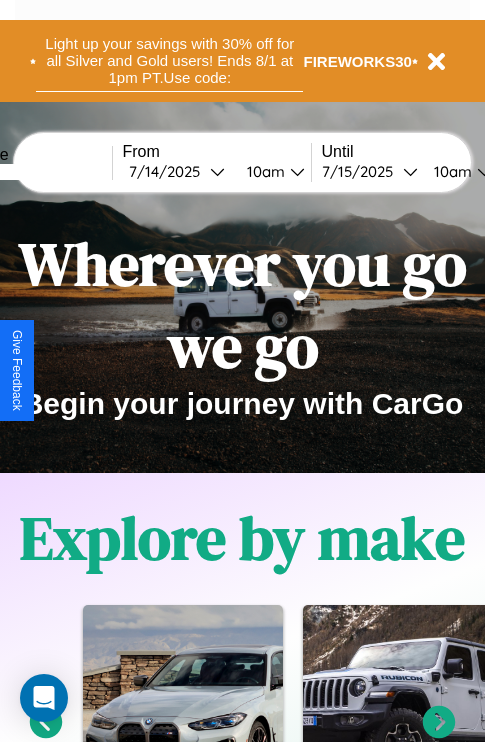 click on "Light up your savings with 30% off for all Silver and Gold users! Ends 8/1 at 1pm PT.  Use code:" at bounding box center (169, 61) 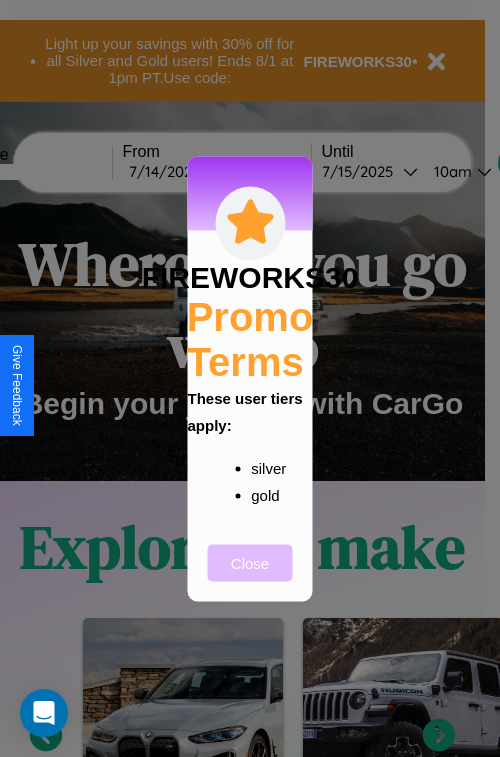click on "Close" at bounding box center (250, 562) 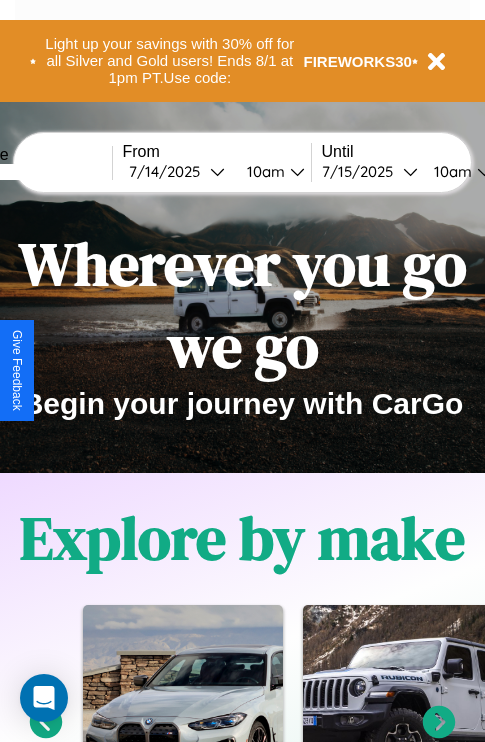 click at bounding box center (37, 172) 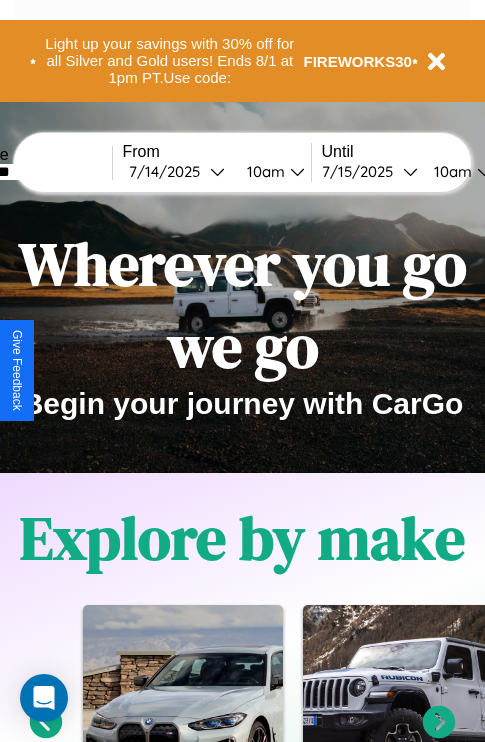 type on "********" 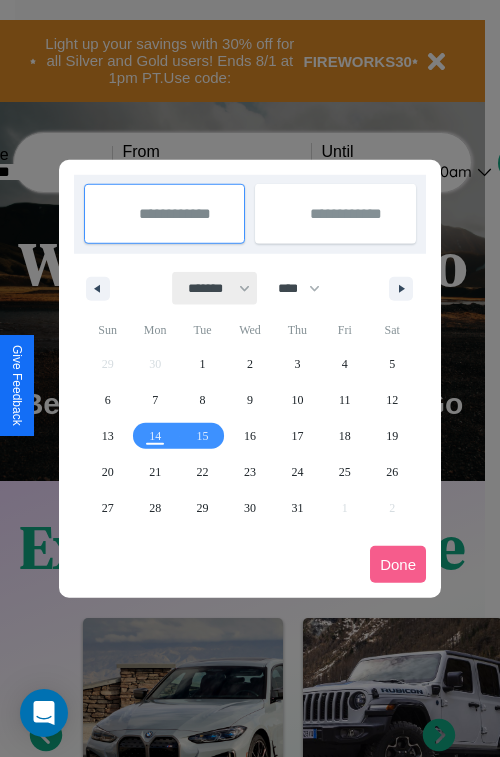 click on "******* ******** ***** ***** *** **** **** ****** ********* ******* ******** ********" at bounding box center (215, 288) 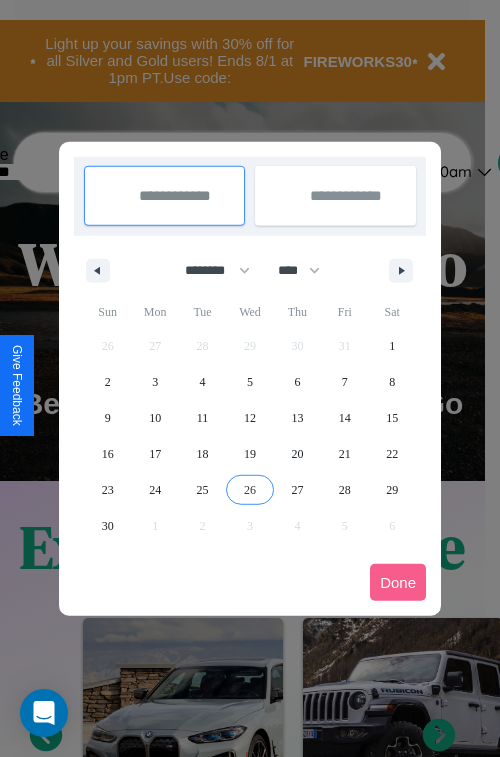 click on "26" at bounding box center (250, 490) 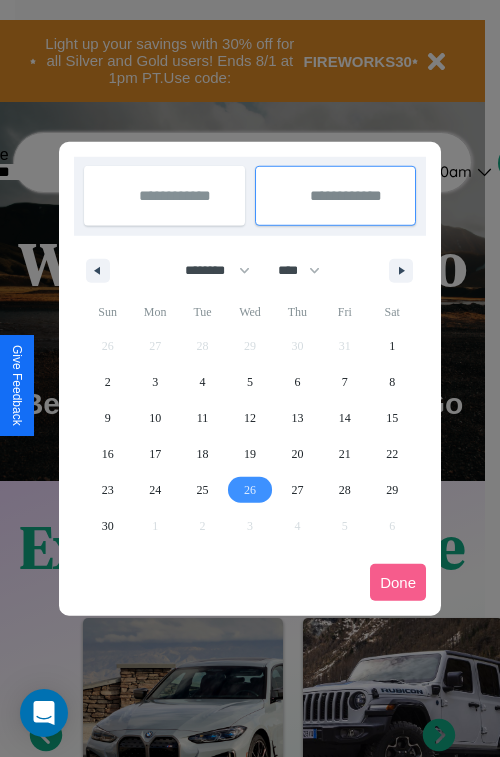 type on "**********" 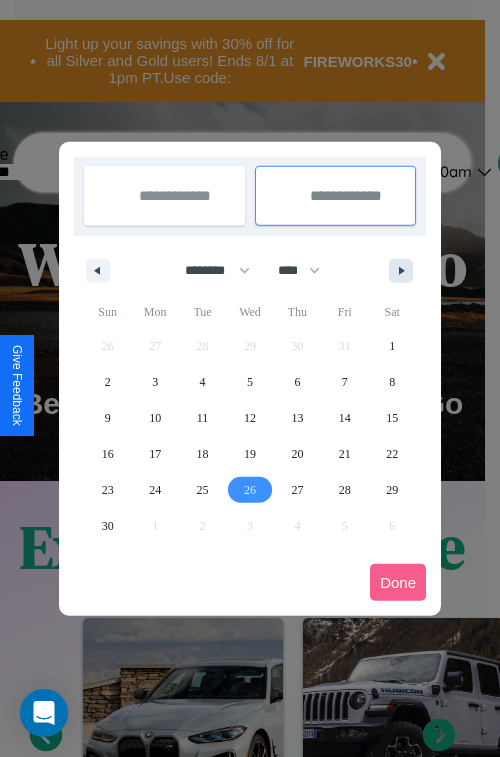 click at bounding box center (405, 271) 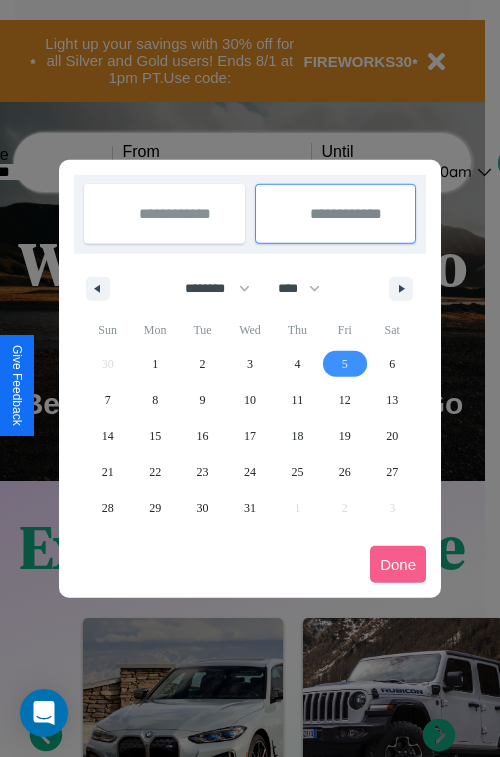 click on "5" at bounding box center [345, 364] 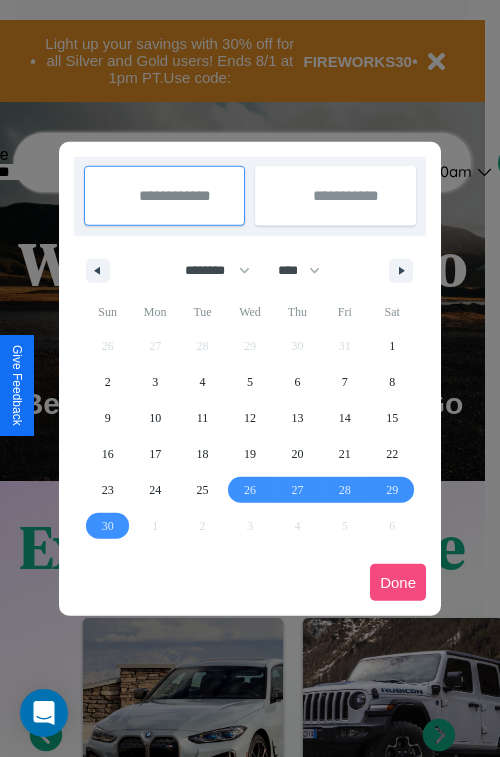 click on "Done" at bounding box center [398, 582] 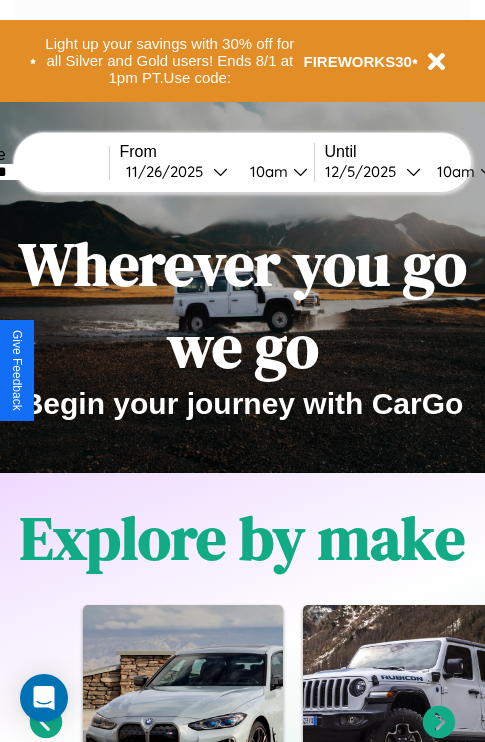 scroll, scrollTop: 0, scrollLeft: 77, axis: horizontal 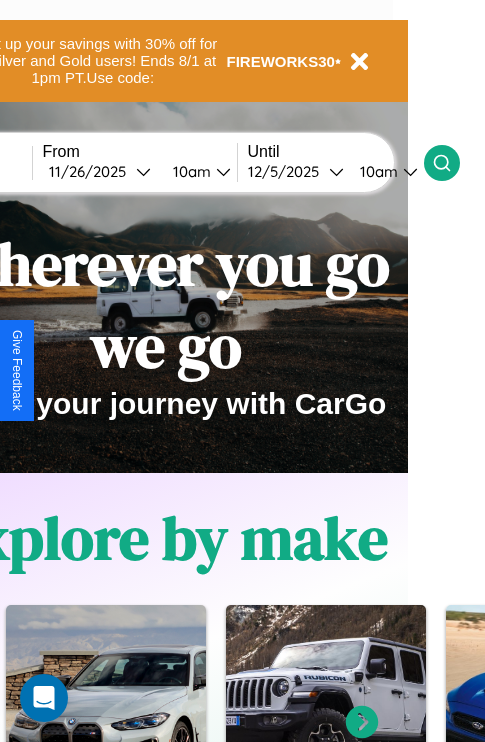 click 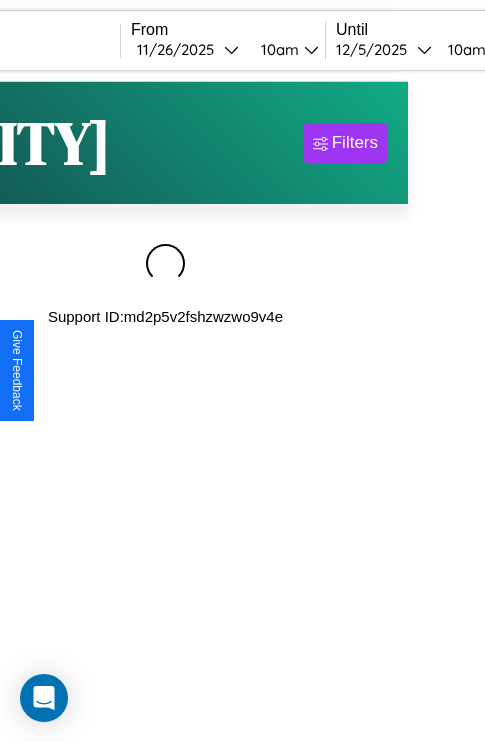scroll, scrollTop: 0, scrollLeft: 0, axis: both 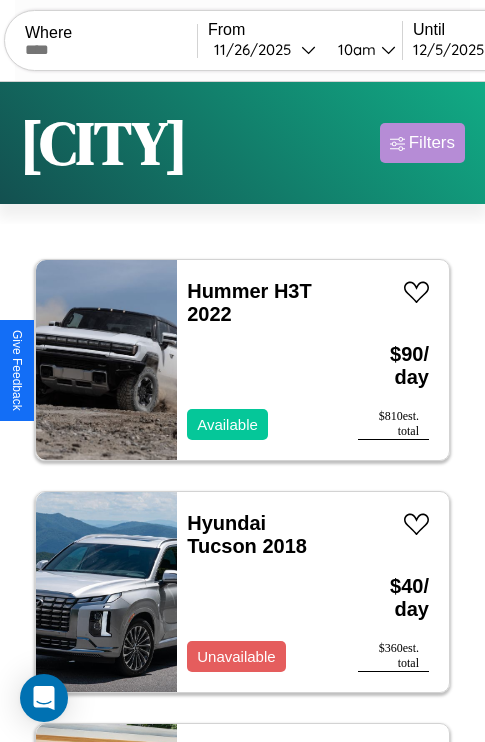 click on "Filters" at bounding box center (432, 143) 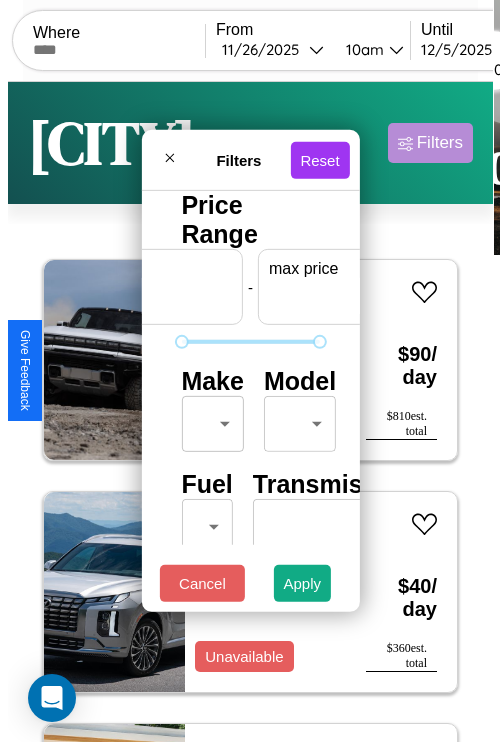 scroll, scrollTop: 0, scrollLeft: 124, axis: horizontal 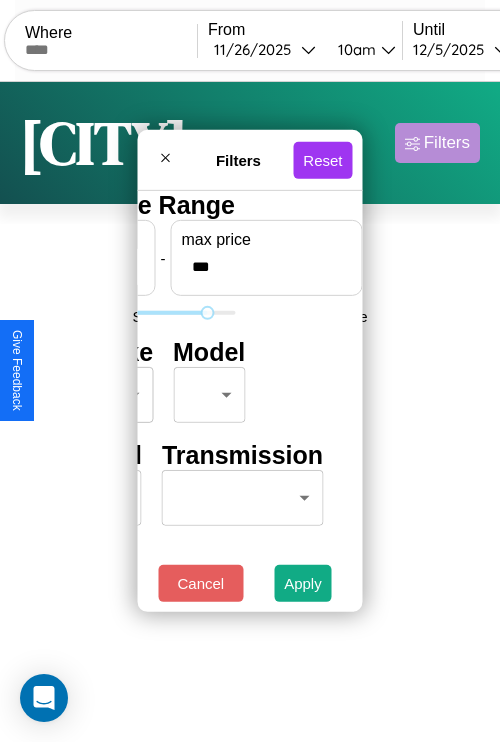 type on "***" 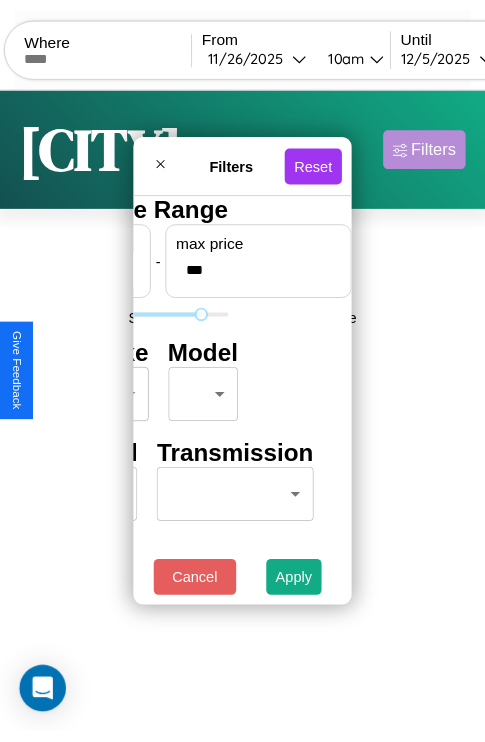 scroll, scrollTop: 0, scrollLeft: 0, axis: both 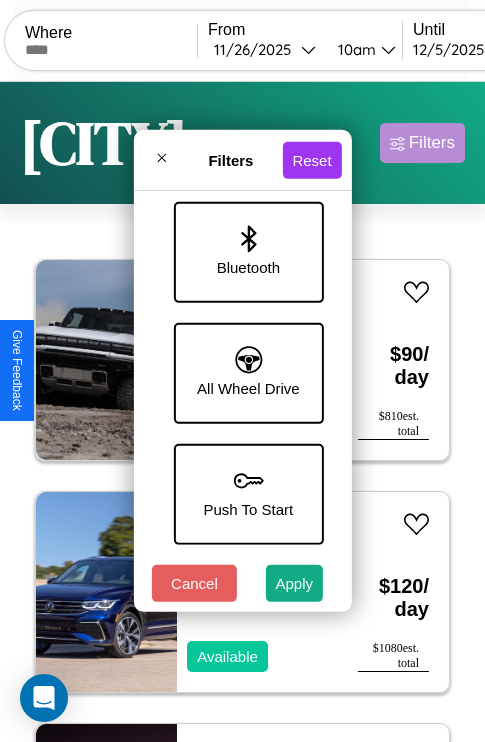 type on "*" 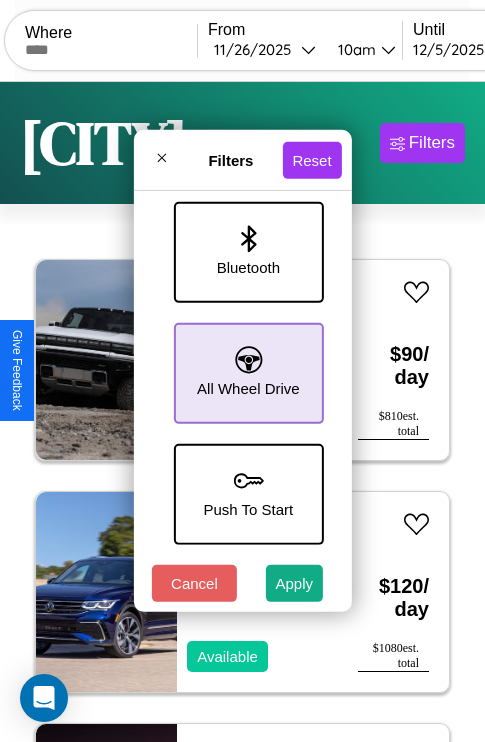 click 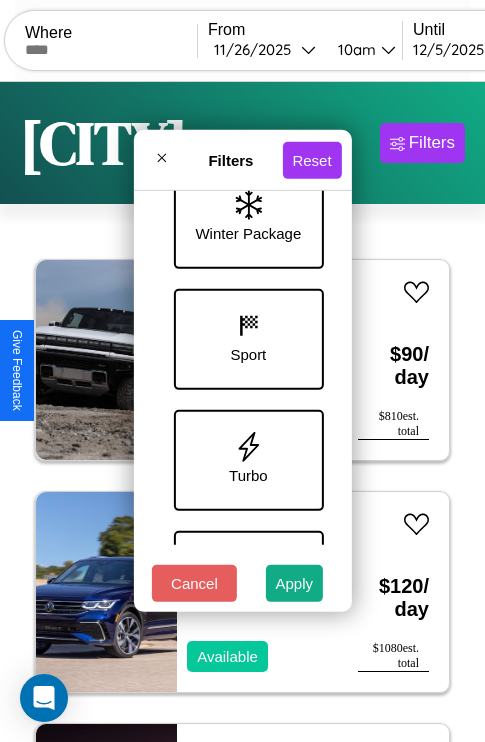 scroll, scrollTop: 772, scrollLeft: 0, axis: vertical 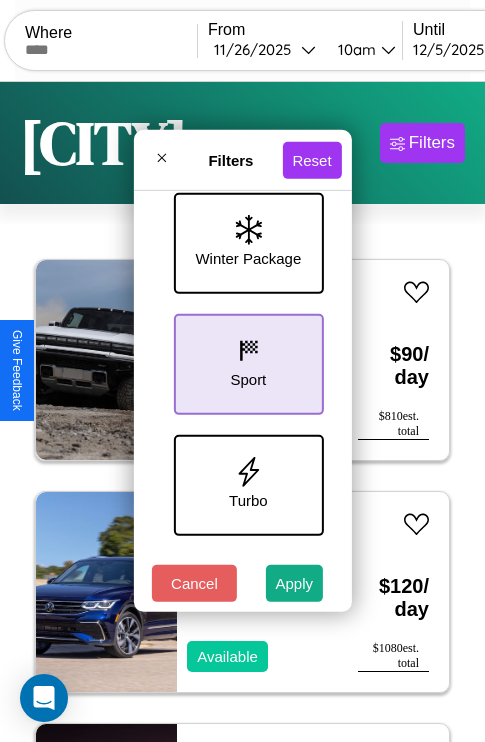 click 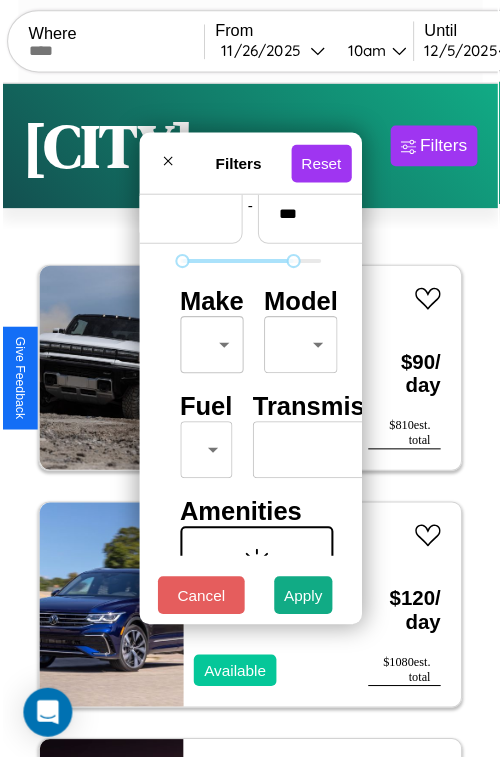 scroll, scrollTop: 59, scrollLeft: 0, axis: vertical 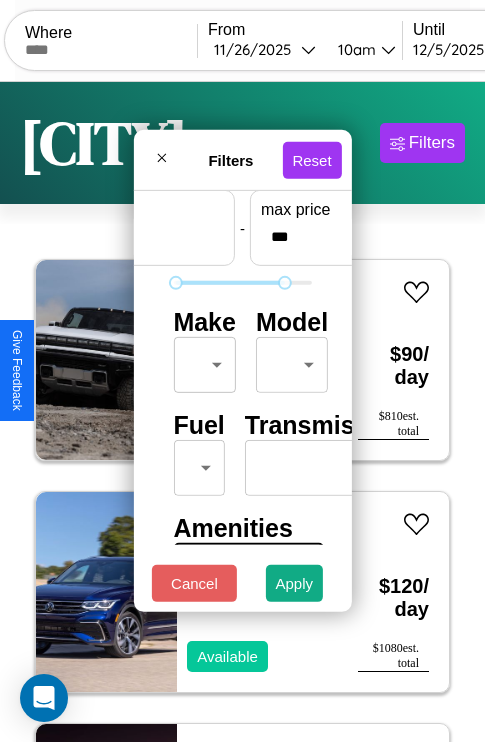 click on "CarGo Where From [DATE] [TIME] Until [DATE] [TIME] Become a Host Login Sign Up [CITY] Filters [NUMBER] cars in this area These cars can be picked up in this city. Hummer H3T 2022 Available $ [PRICE] / day $ [PRICE] est. total Volkswagen Jetta Wagon 2021 Available $ [PRICE] / day $ [PRICE] est. total Maserati Grecale 2018 Unavailable $ [PRICE] / day $ [PRICE] est. total Aston Martin V8 2014 Unavailable $ [PRICE] / day $ [PRICE] est. total Kia K5 2018 Unavailable $ [PRICE] / day $ [PRICE] est. total Audi 100 2014 Available $ [PRICE] / day $ [PRICE] est. total Volkswagen Taos 2016 Available $ [PRICE] / day $ [PRICE] est. total Hummer H1 2020 Available $ [PRICE] / day $ [PRICE] est. total Chevrolet 4500HD 2014 Available $ [PRICE] / day $ [PRICE] est. total Hyundai Veracruz 2022 Unavailable $ [PRICE] / day $ [PRICE] est. total Bentley Roll Royce Silver Seraph 2014 Available $ [PRICE] / day $ [PRICE] est. total Tesla Cybertruck 2021 Available $ [PRICE] / day $ [PRICE] est. total Volvo VAH 2016 Available $ [PRICE] / day $ [PRICE]" at bounding box center (242, 412) 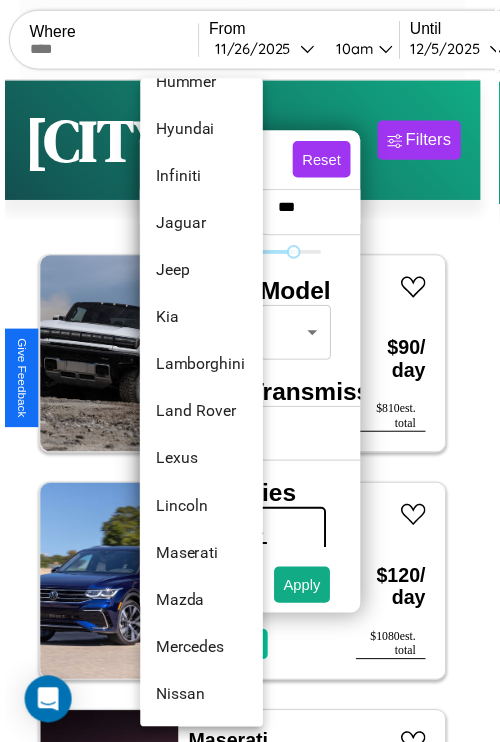 scroll, scrollTop: 854, scrollLeft: 0, axis: vertical 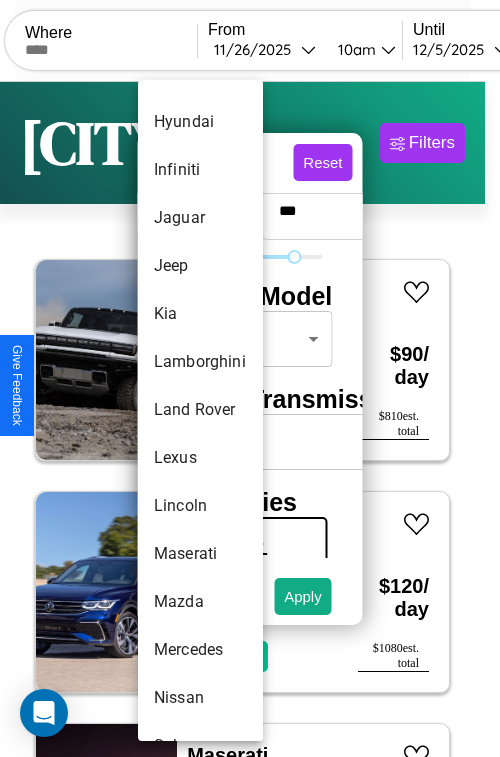 click on "Land Rover" at bounding box center [200, 410] 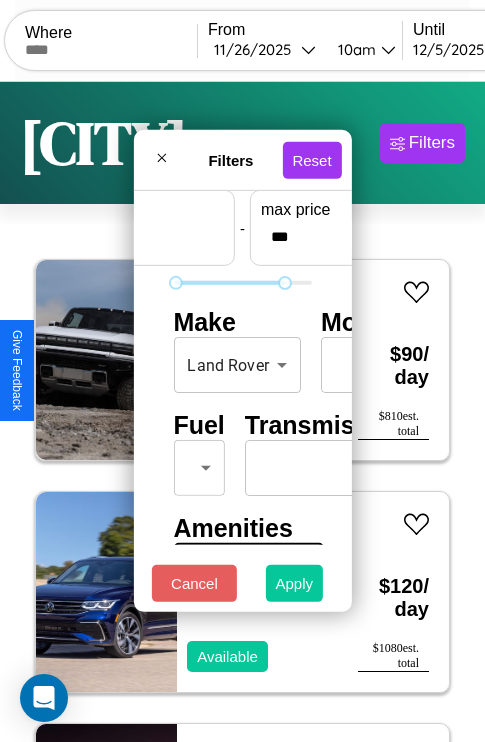 click on "Apply" at bounding box center (295, 583) 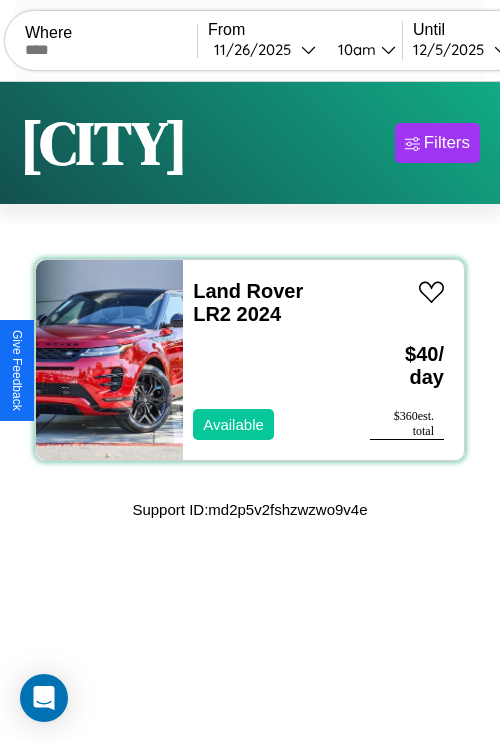 click on "Land Rover   LR2   2024 Available" at bounding box center (266, 360) 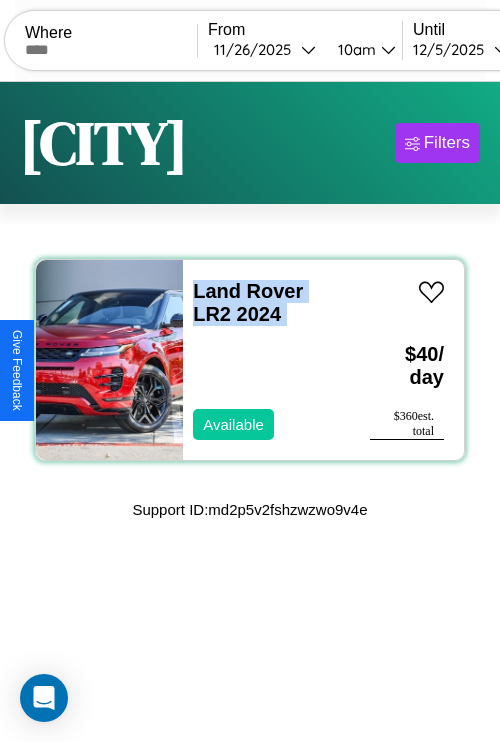 click on "Land Rover   LR2   2024 Available" at bounding box center (266, 360) 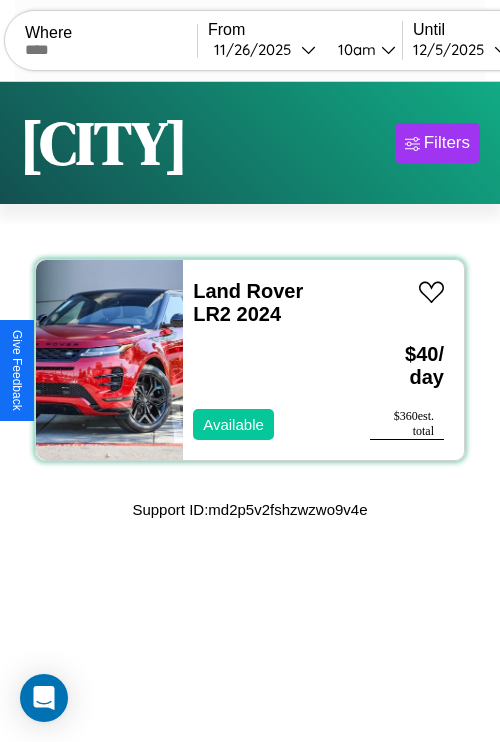 click on "Land Rover   LR2   2024 Available" at bounding box center (266, 360) 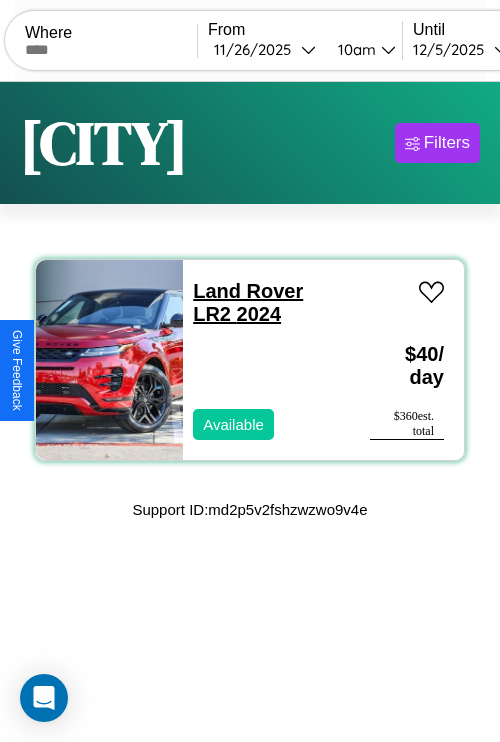 click on "Land Rover   LR2   2024" at bounding box center [248, 302] 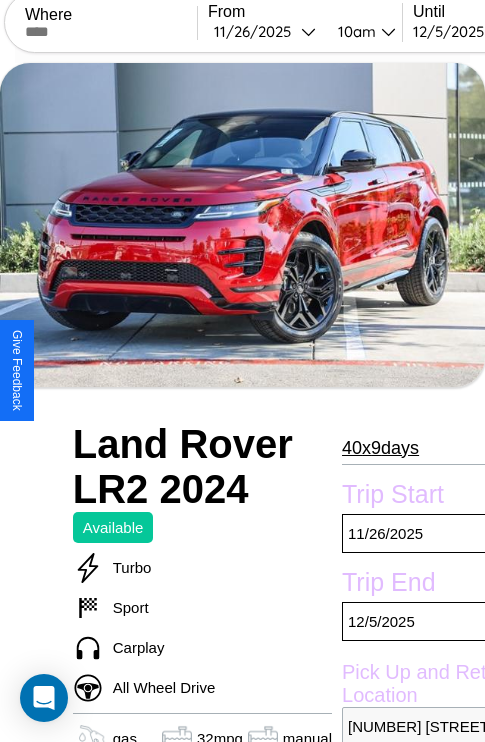 scroll, scrollTop: 976, scrollLeft: 0, axis: vertical 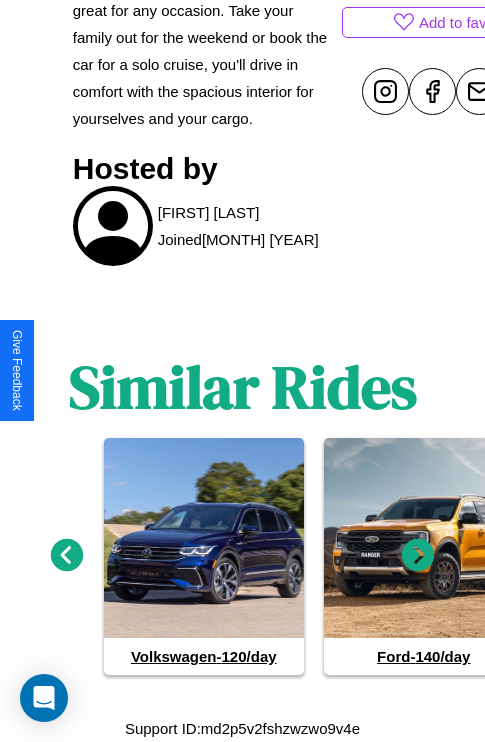 click 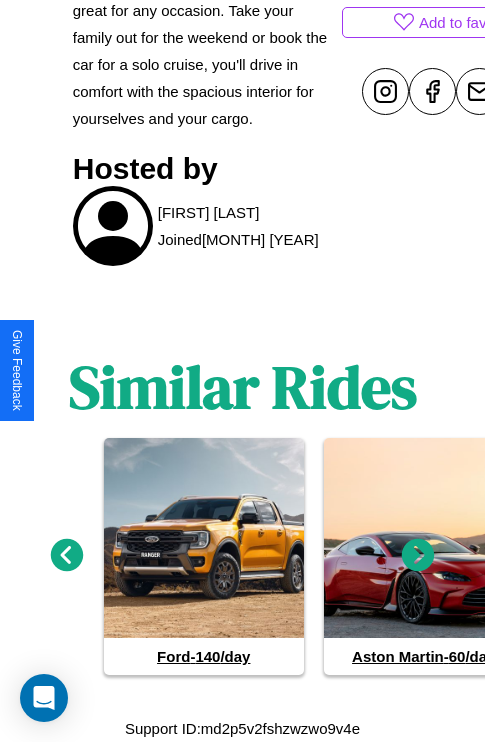 click 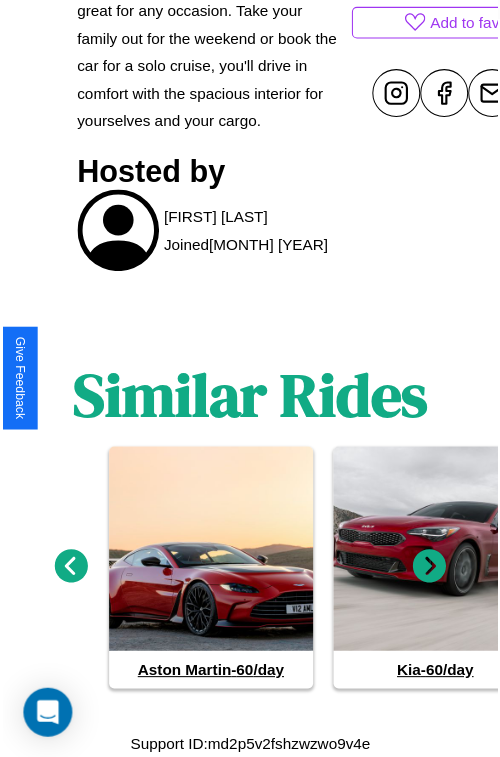scroll, scrollTop: 180, scrollLeft: 68, axis: both 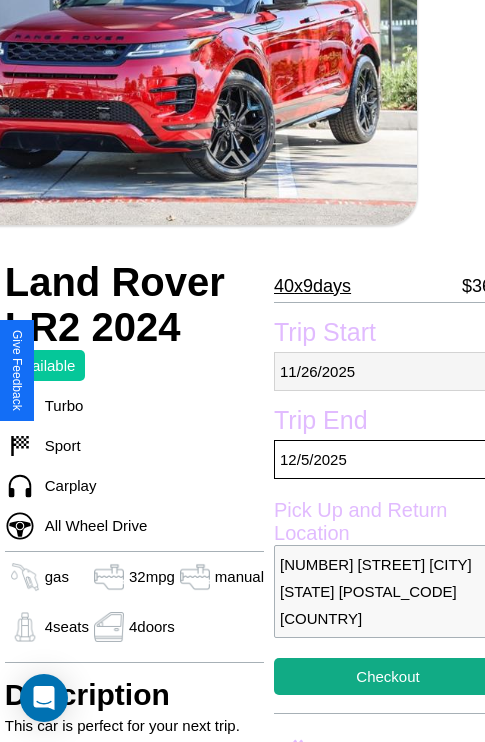 click on "11 / 26 / 2025" at bounding box center [388, 371] 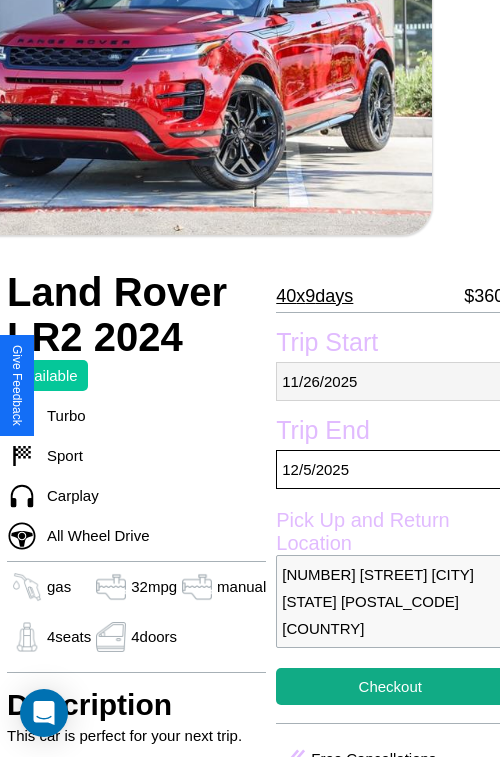 select on "*" 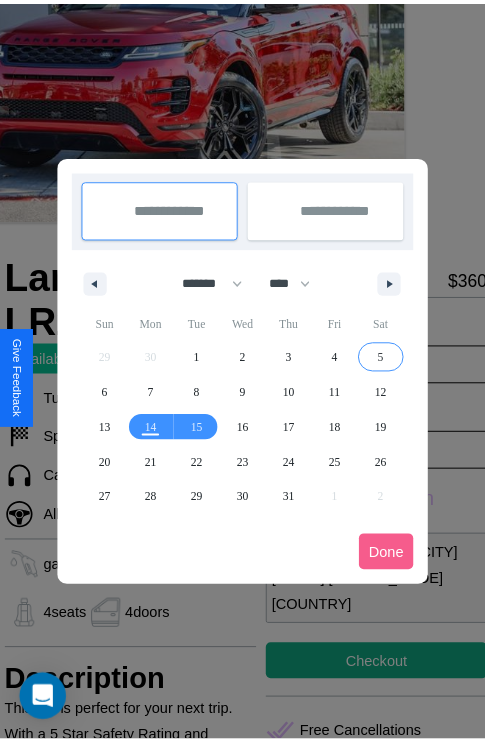 scroll, scrollTop: 0, scrollLeft: 68, axis: horizontal 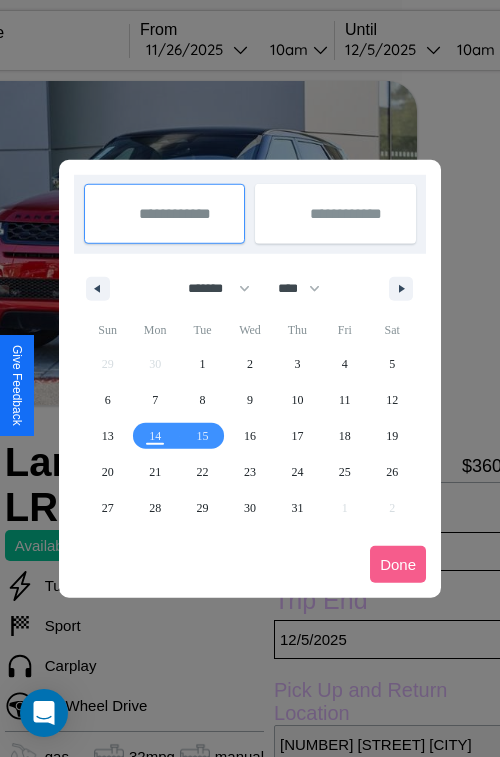 click at bounding box center [250, 378] 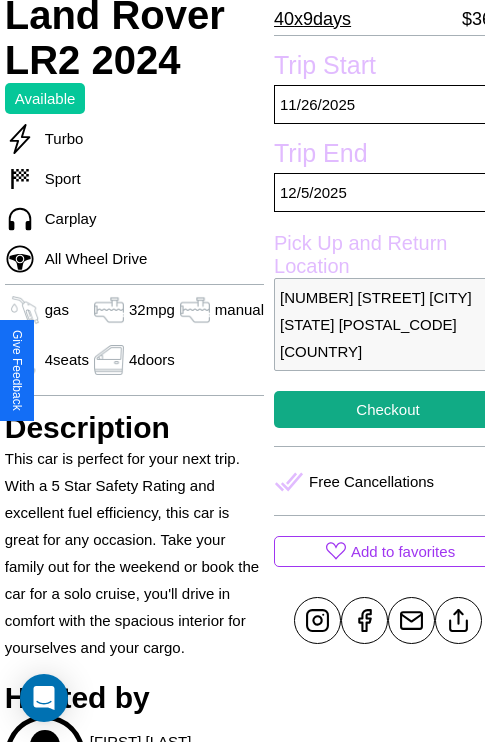 scroll, scrollTop: 458, scrollLeft: 68, axis: both 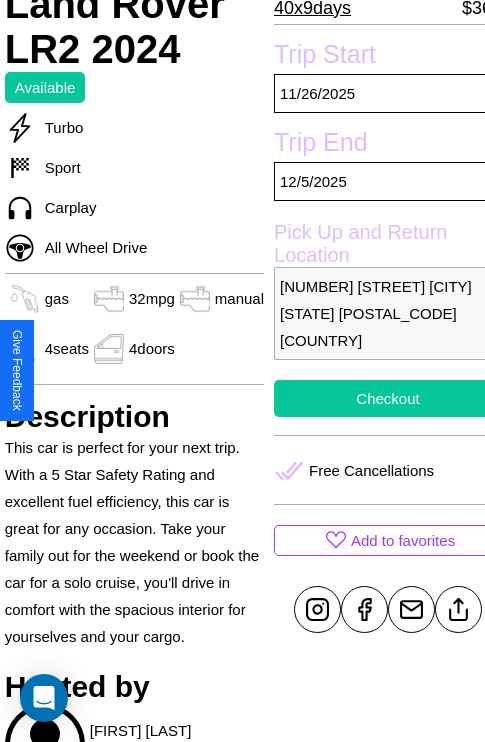 click on "Checkout" at bounding box center (388, 398) 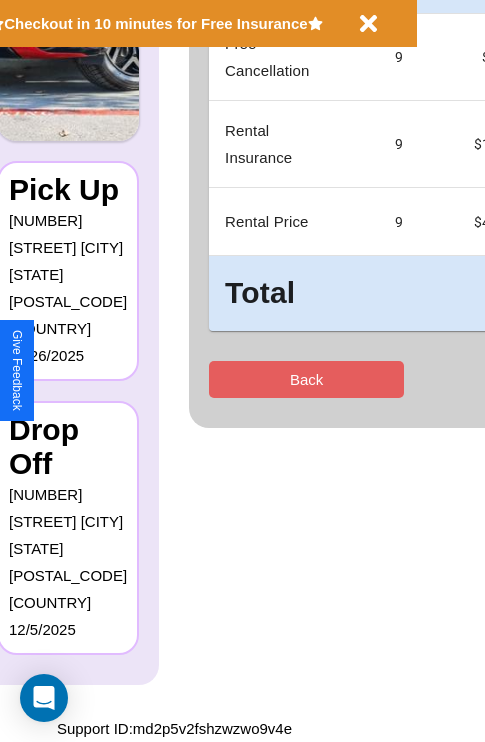 scroll, scrollTop: 0, scrollLeft: 0, axis: both 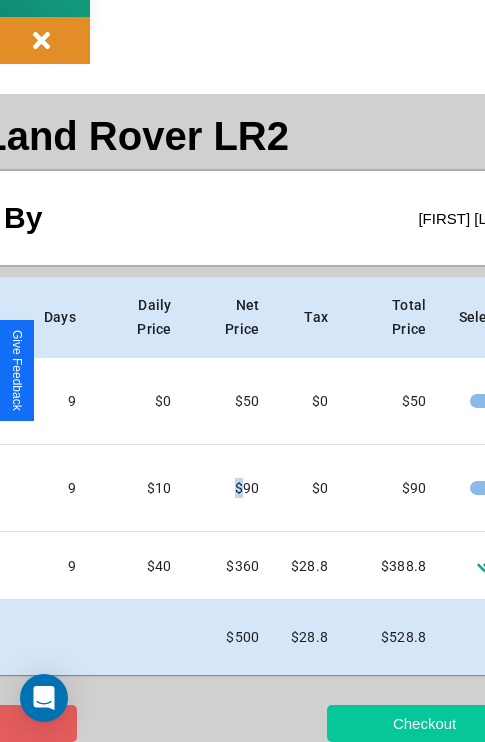 click on "Checkout" at bounding box center [424, 723] 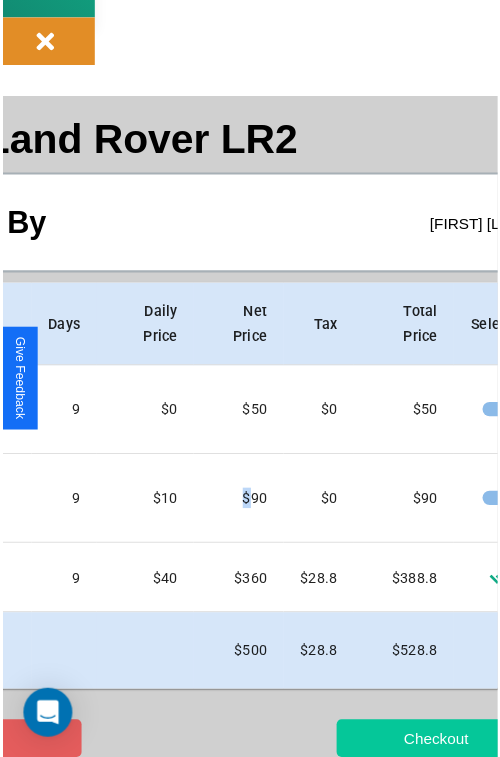 scroll, scrollTop: 0, scrollLeft: 0, axis: both 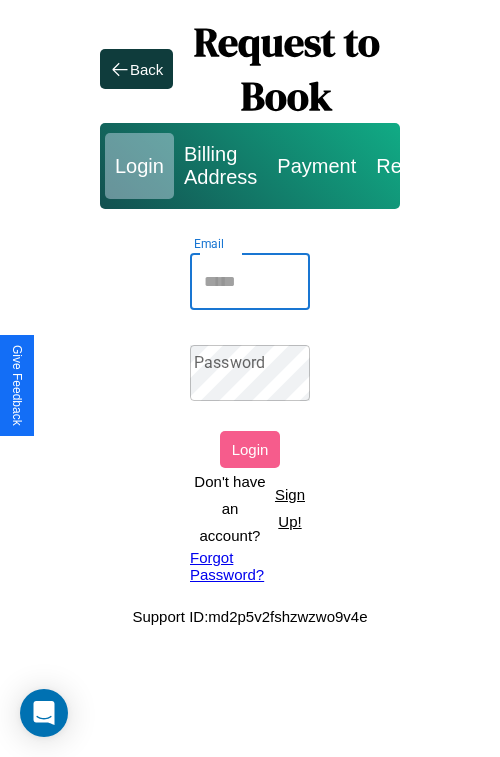 click on "Email" at bounding box center (250, 282) 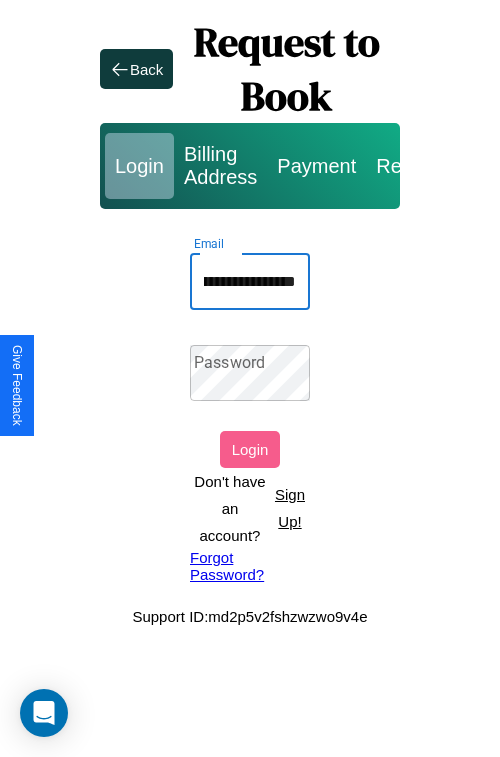 scroll, scrollTop: 0, scrollLeft: 79, axis: horizontal 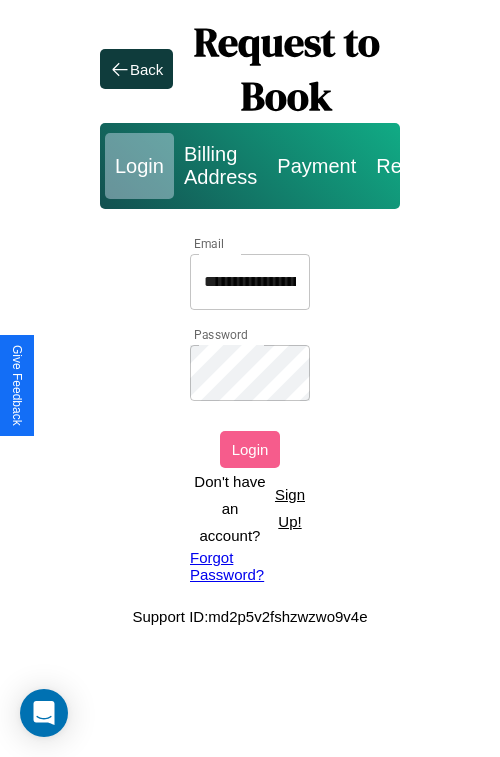 click on "Login" at bounding box center [250, 449] 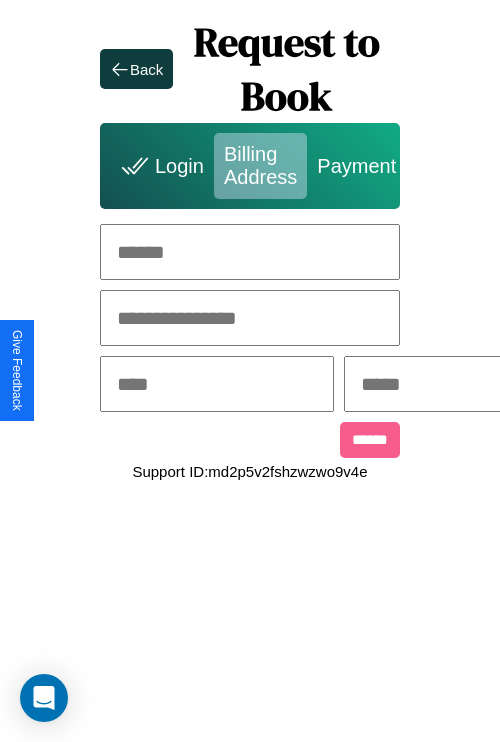 click at bounding box center (250, 252) 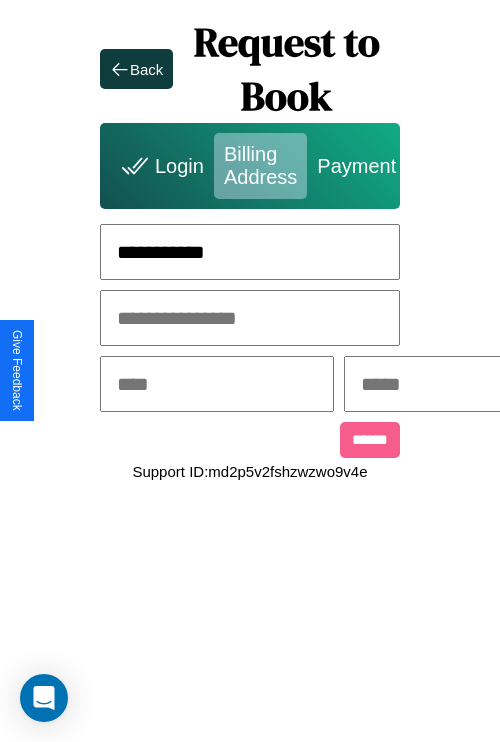 type on "**********" 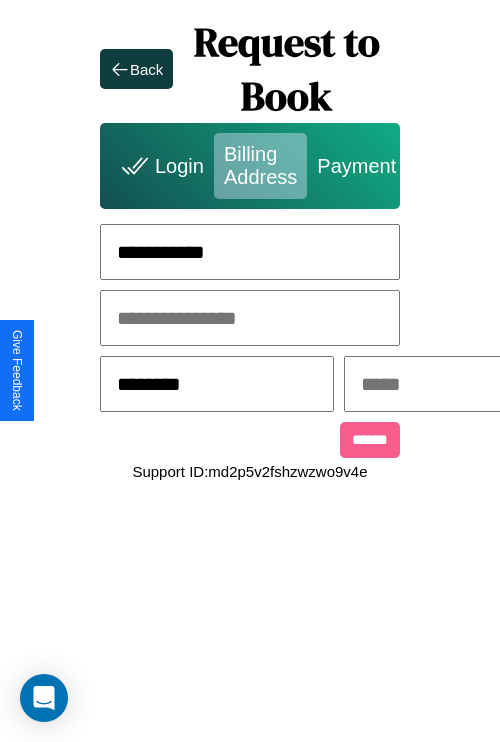 type on "********" 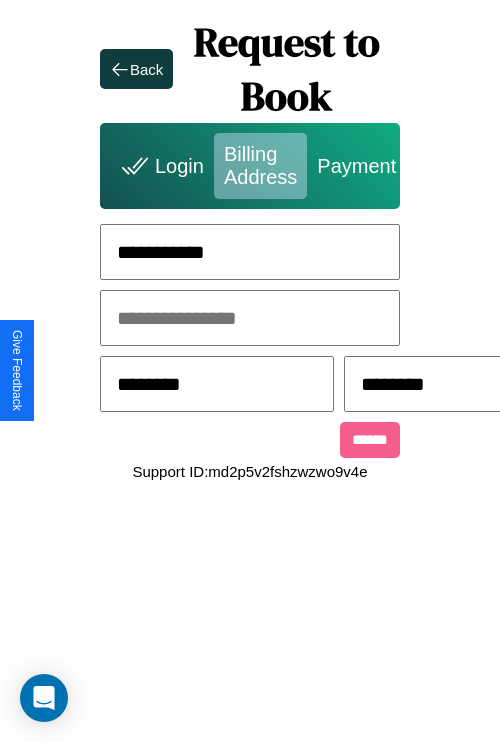 scroll, scrollTop: 0, scrollLeft: 517, axis: horizontal 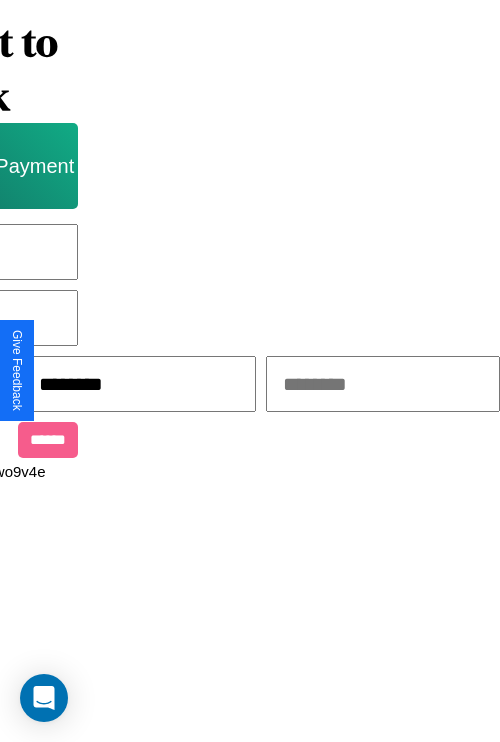 type on "********" 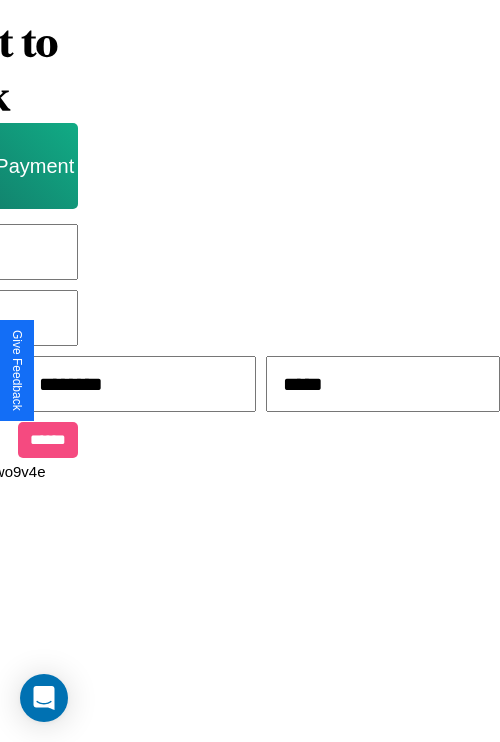type on "*****" 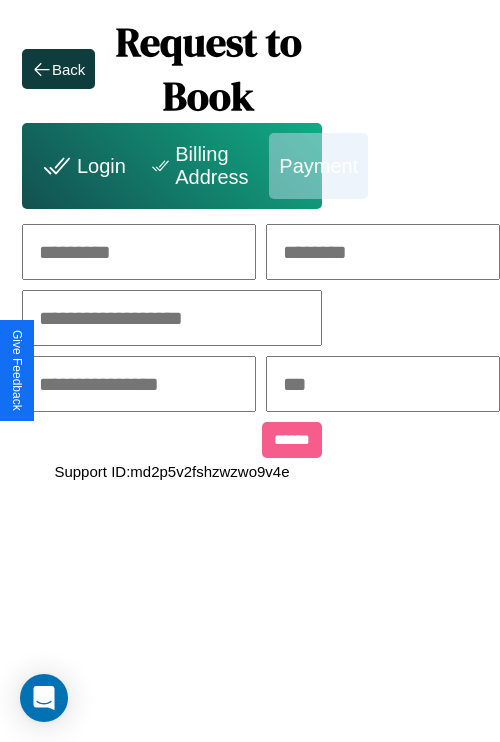 scroll, scrollTop: 0, scrollLeft: 208, axis: horizontal 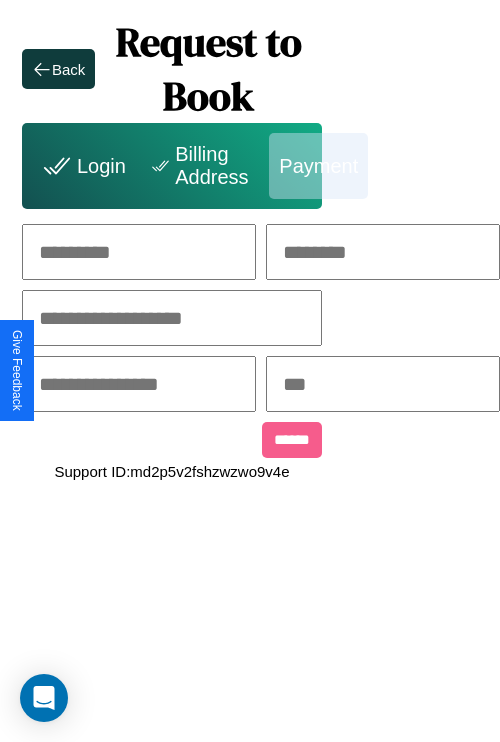 click at bounding box center (139, 252) 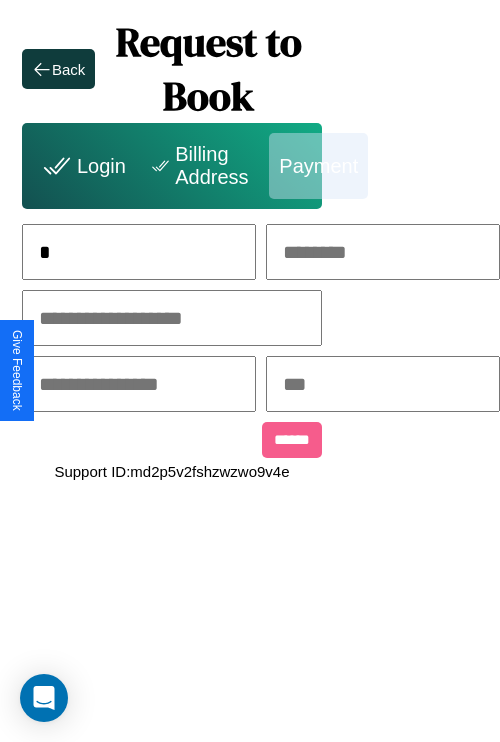 scroll, scrollTop: 0, scrollLeft: 131, axis: horizontal 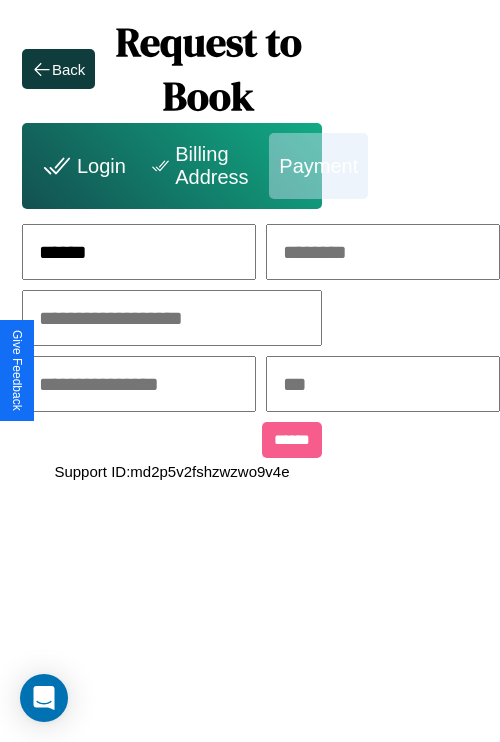 type on "******" 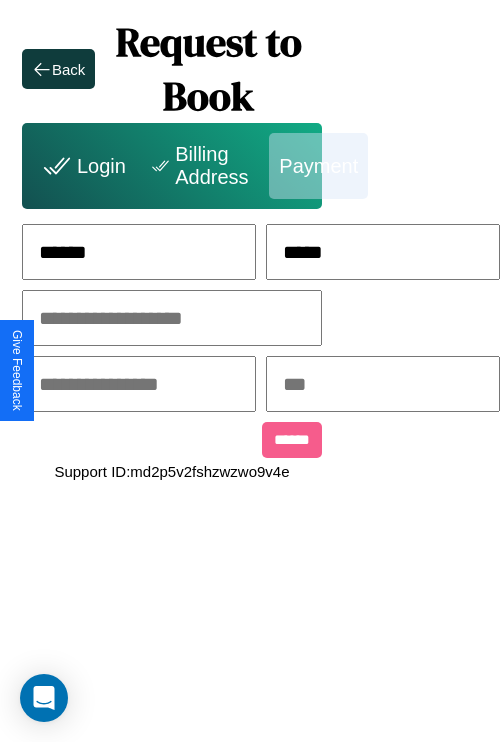 type on "*****" 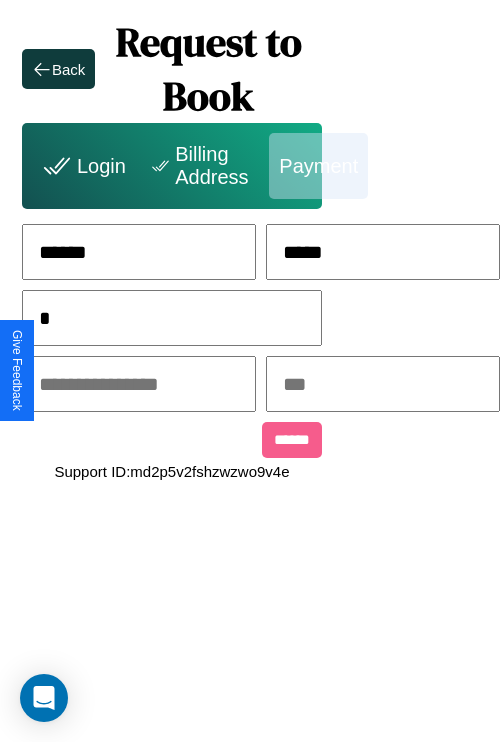 scroll, scrollTop: 0, scrollLeft: 128, axis: horizontal 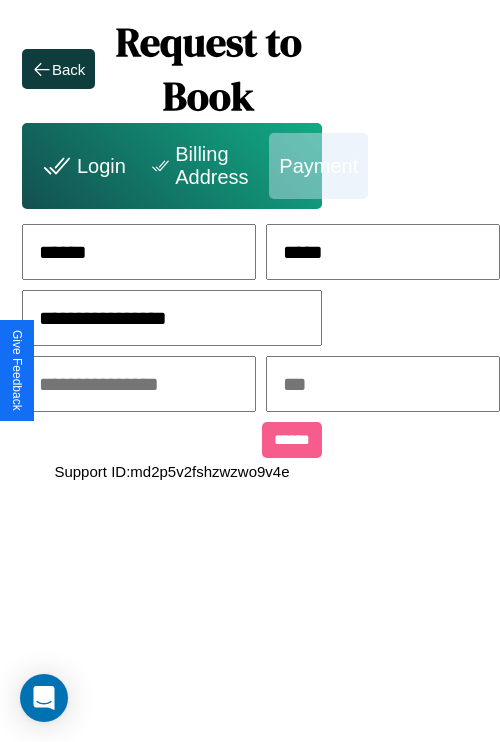 type on "**********" 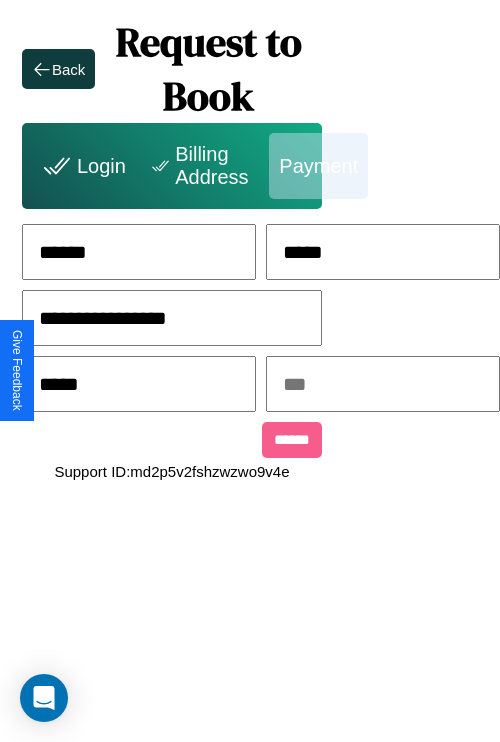 type on "*****" 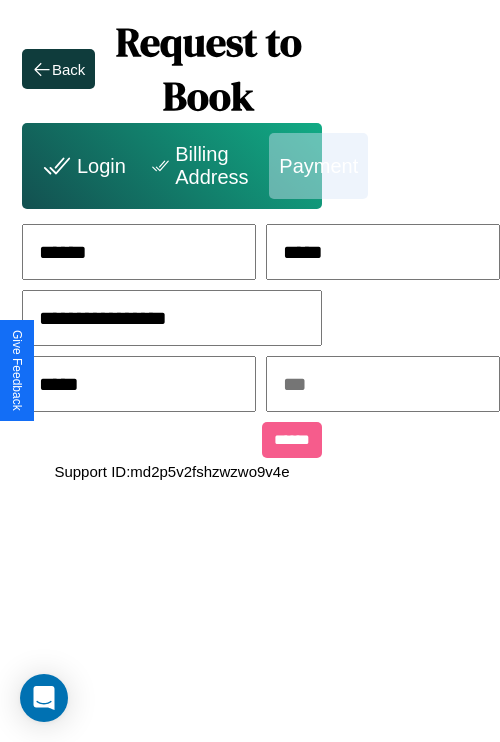 click at bounding box center (383, 384) 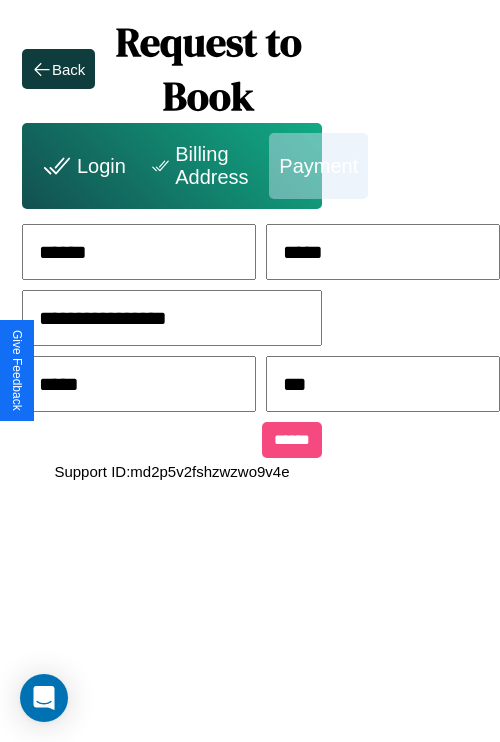type on "***" 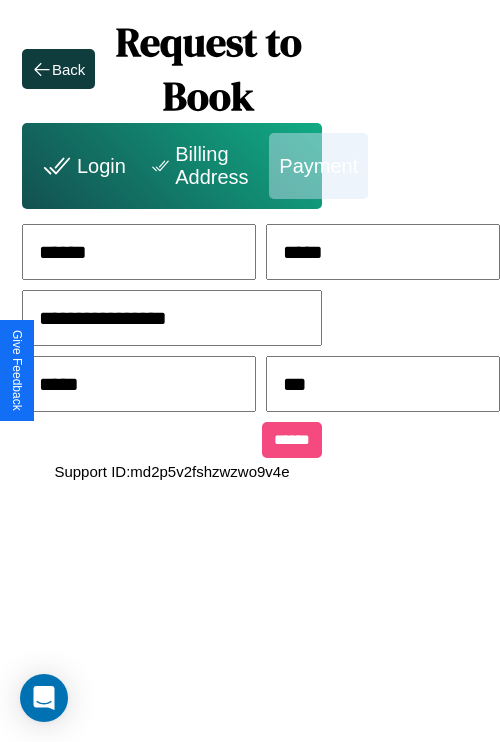 click on "******" at bounding box center (292, 440) 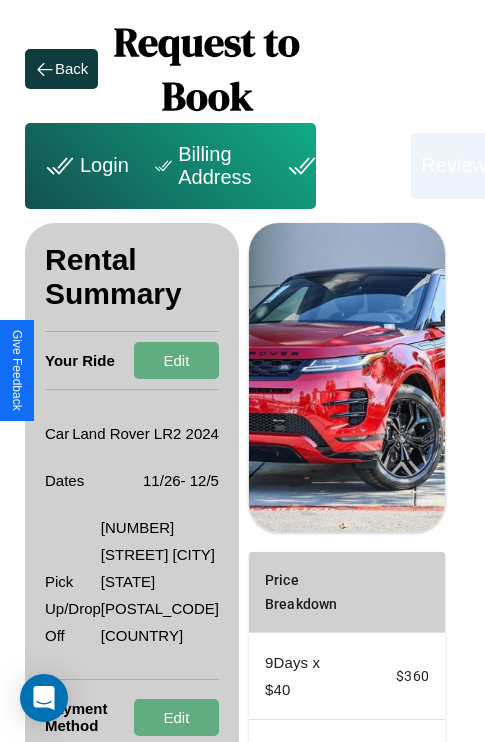 scroll, scrollTop: 349, scrollLeft: 72, axis: both 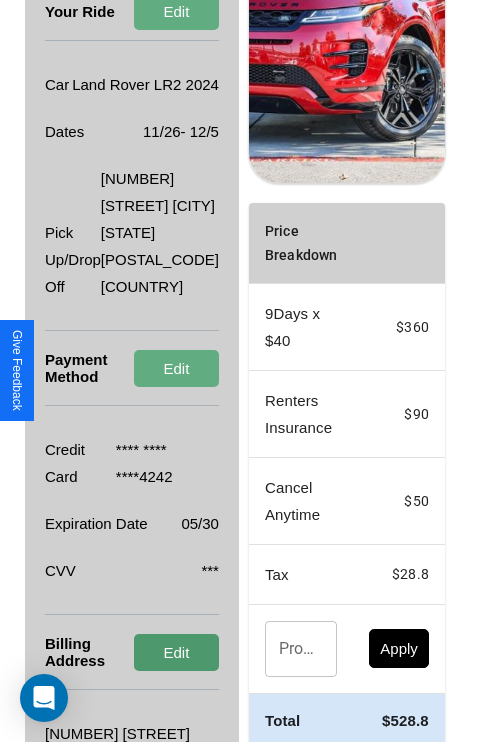 click on "Edit" at bounding box center [176, 652] 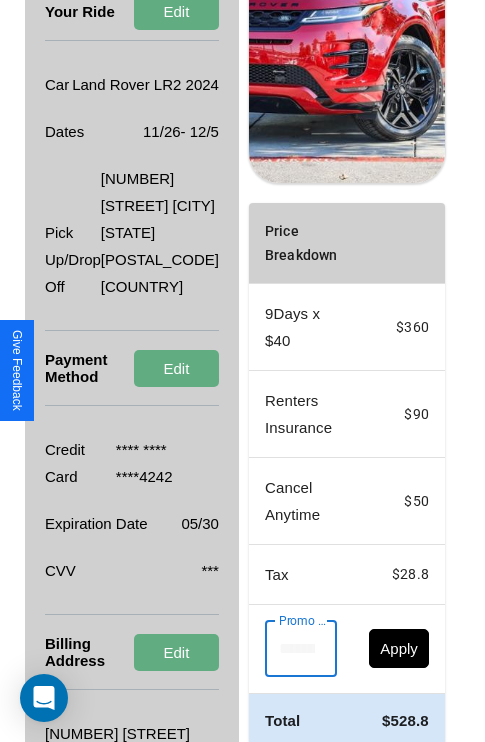 click on "Promo Code" at bounding box center [290, 649] 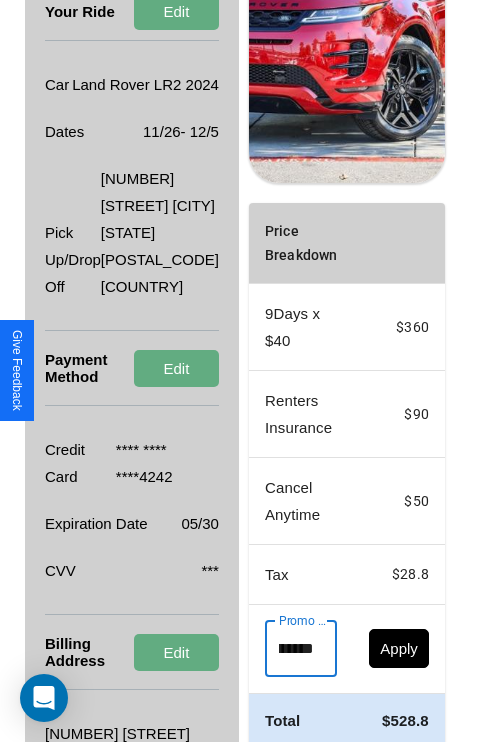 scroll, scrollTop: 0, scrollLeft: 50, axis: horizontal 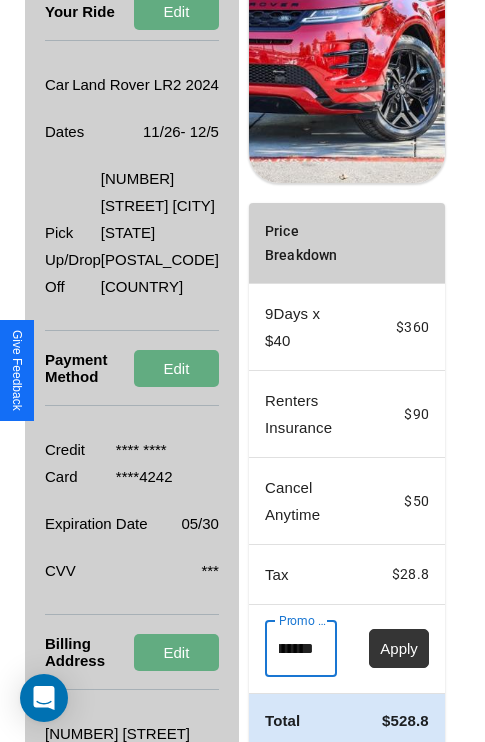 type on "********" 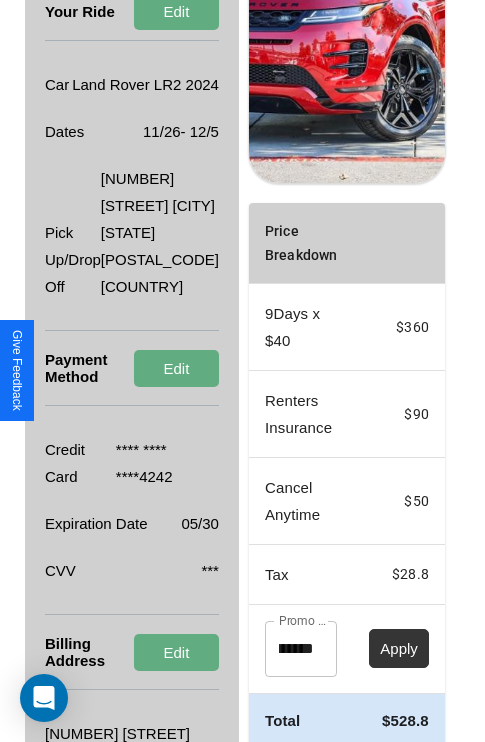 scroll, scrollTop: 0, scrollLeft: 0, axis: both 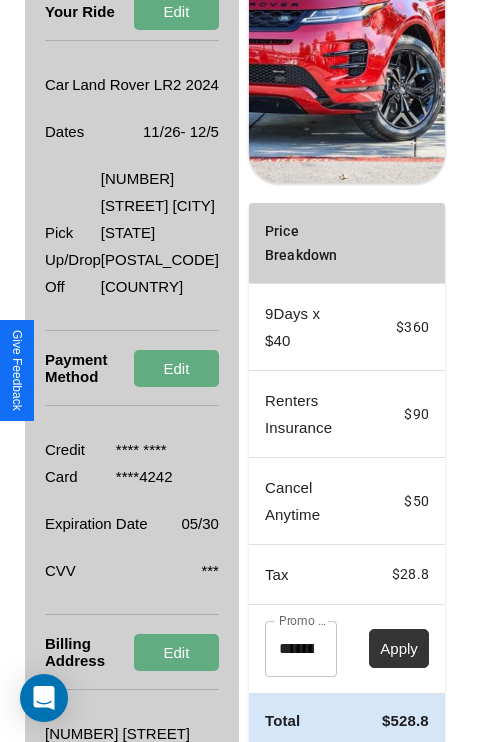 click on "Apply" at bounding box center [399, 648] 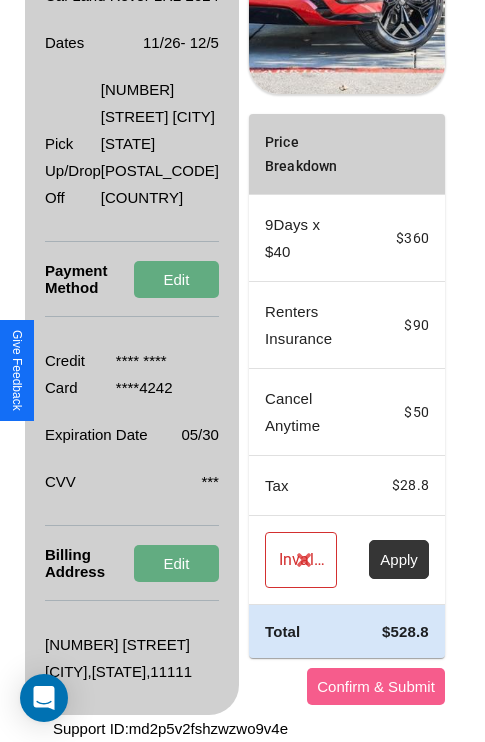 scroll, scrollTop: 509, scrollLeft: 72, axis: both 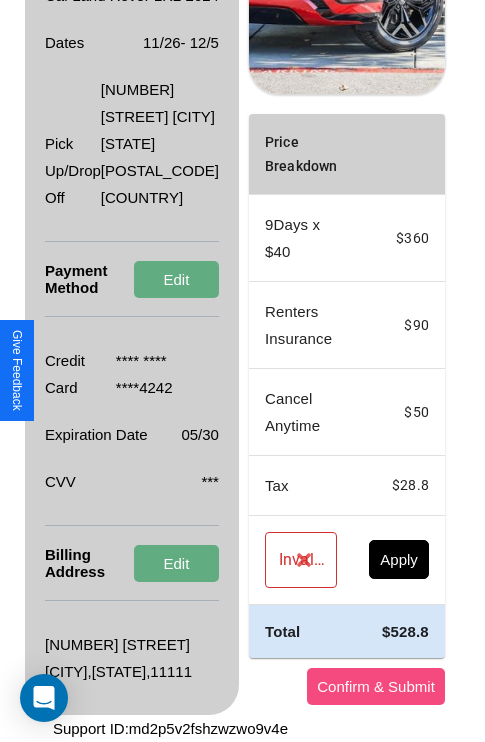 click on "Confirm & Submit" at bounding box center (376, 686) 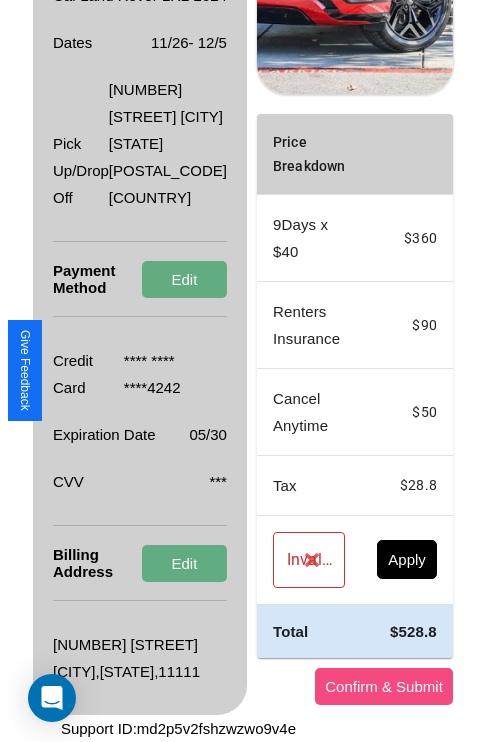 scroll, scrollTop: 0, scrollLeft: 72, axis: horizontal 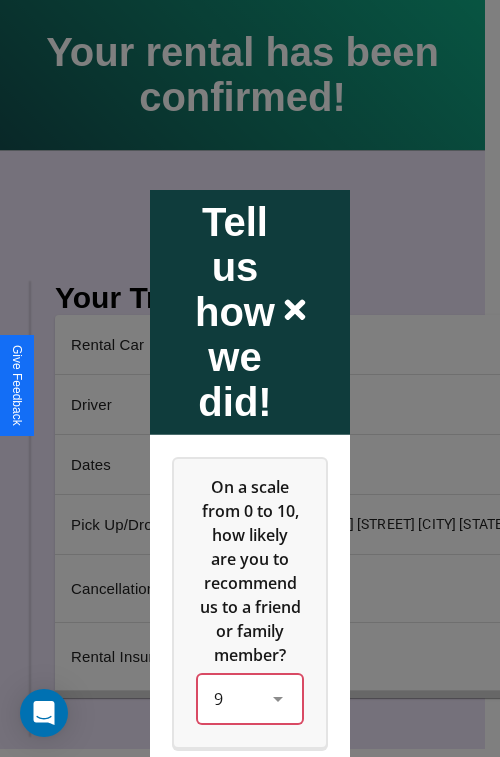 click on "9" at bounding box center (250, 698) 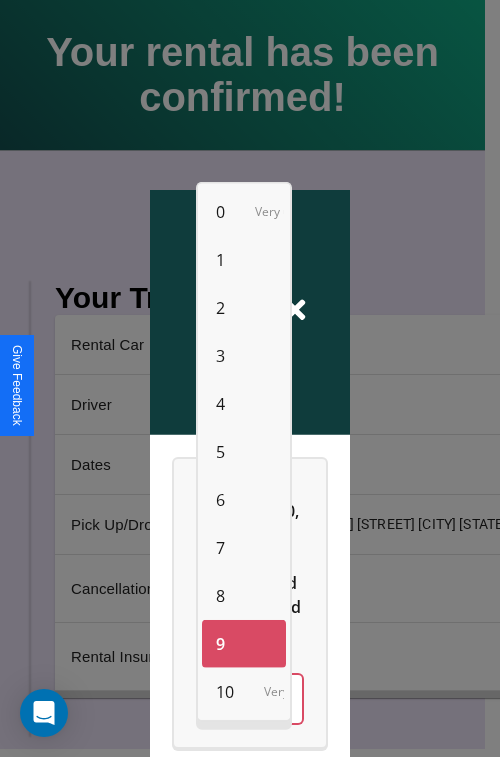 click on "0" at bounding box center [220, 212] 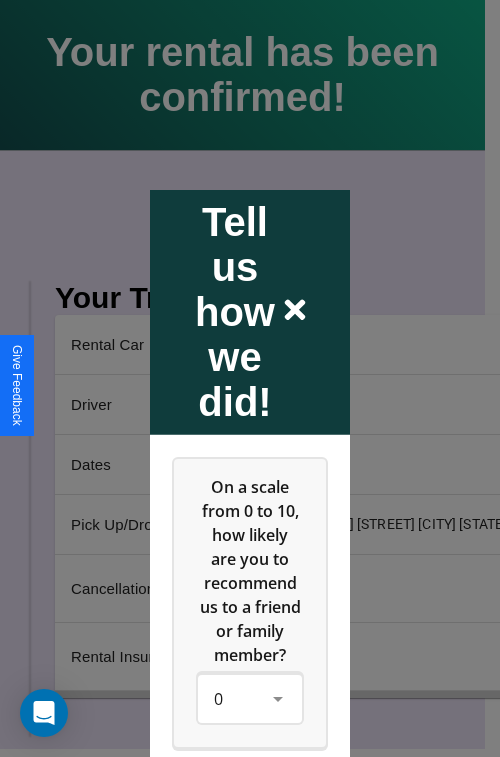 click 